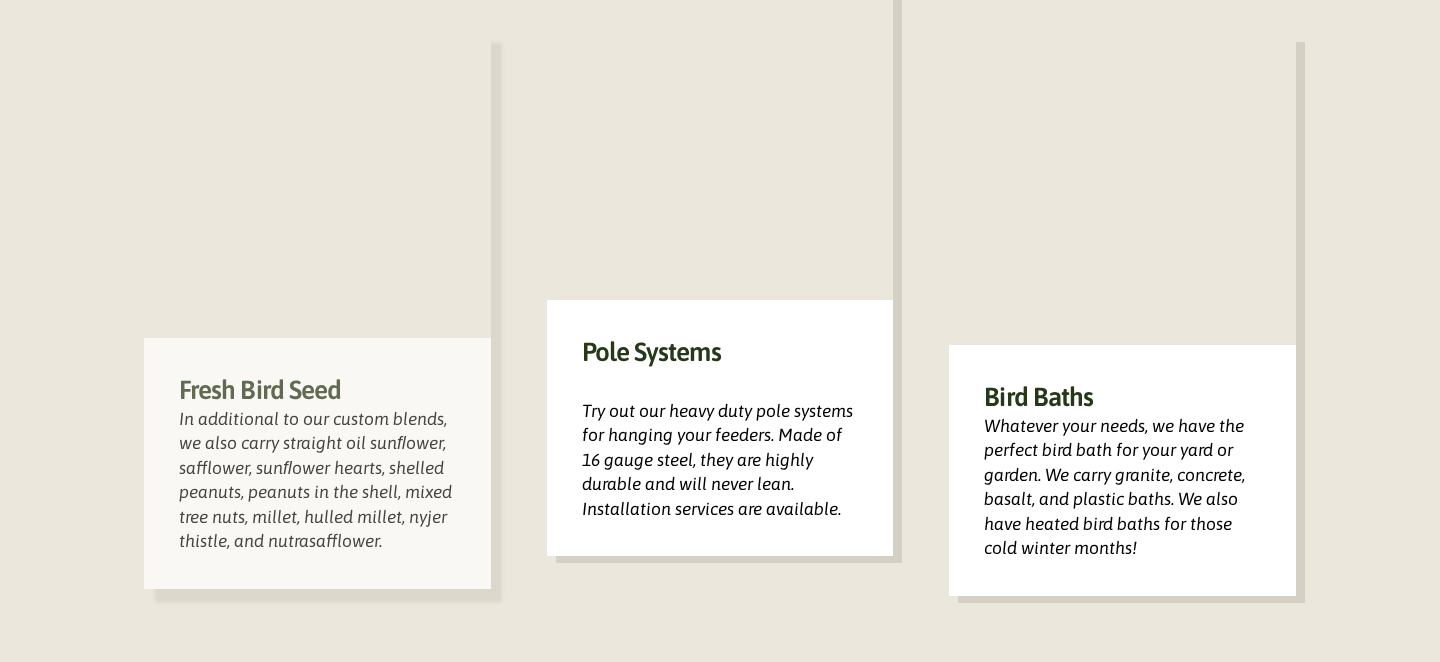scroll, scrollTop: 1188, scrollLeft: 0, axis: vertical 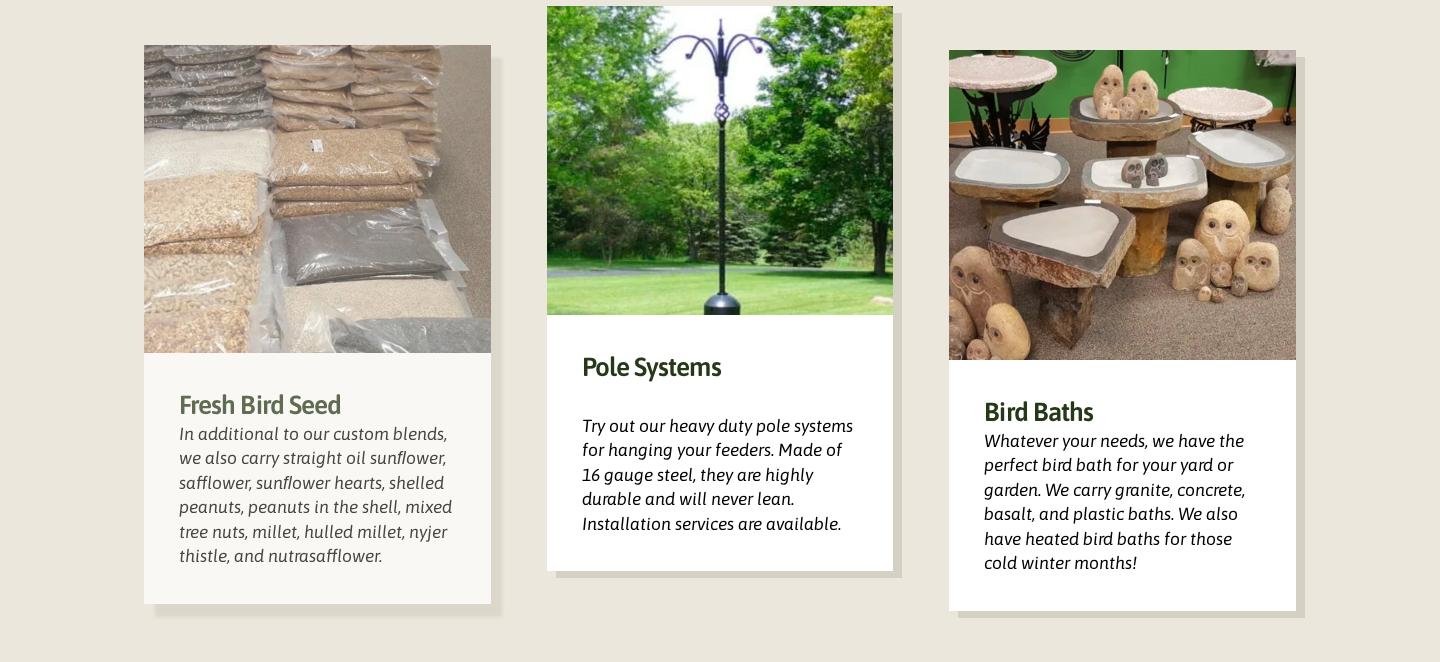 click on "Fresh Bird Seed" at bounding box center (317, 405) 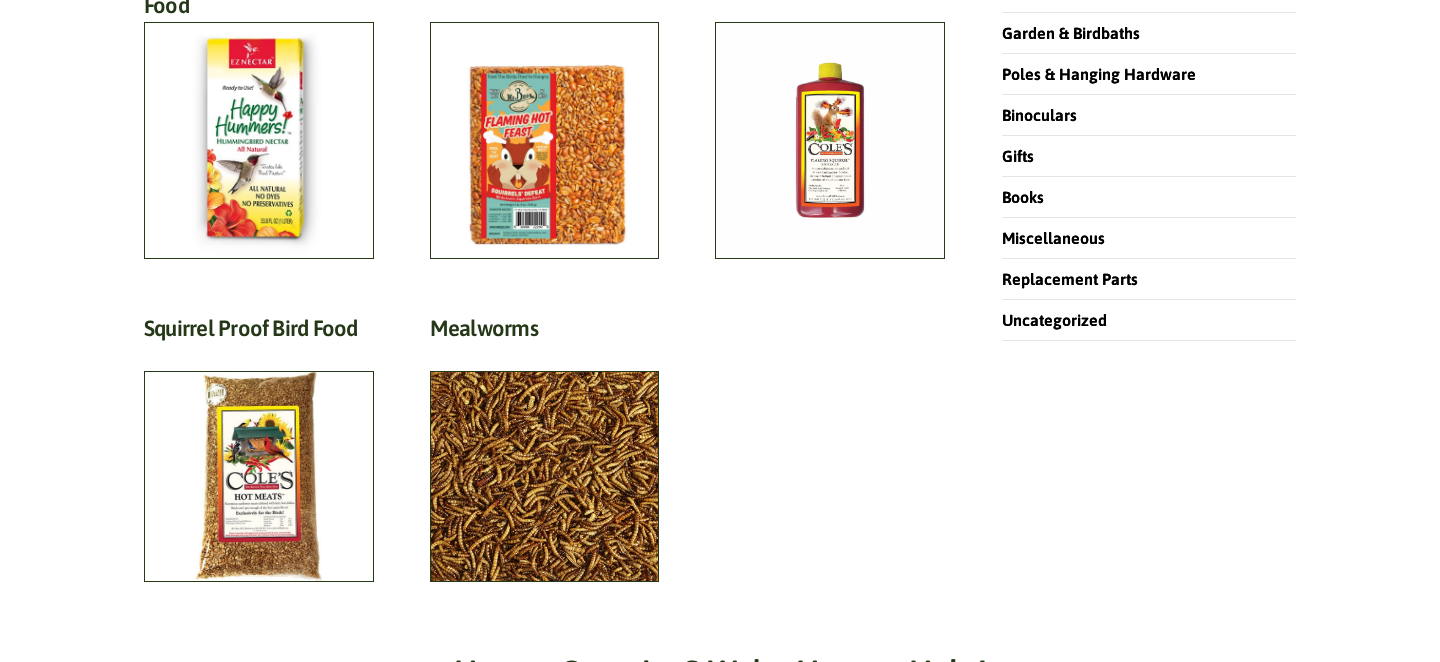 scroll, scrollTop: 648, scrollLeft: 0, axis: vertical 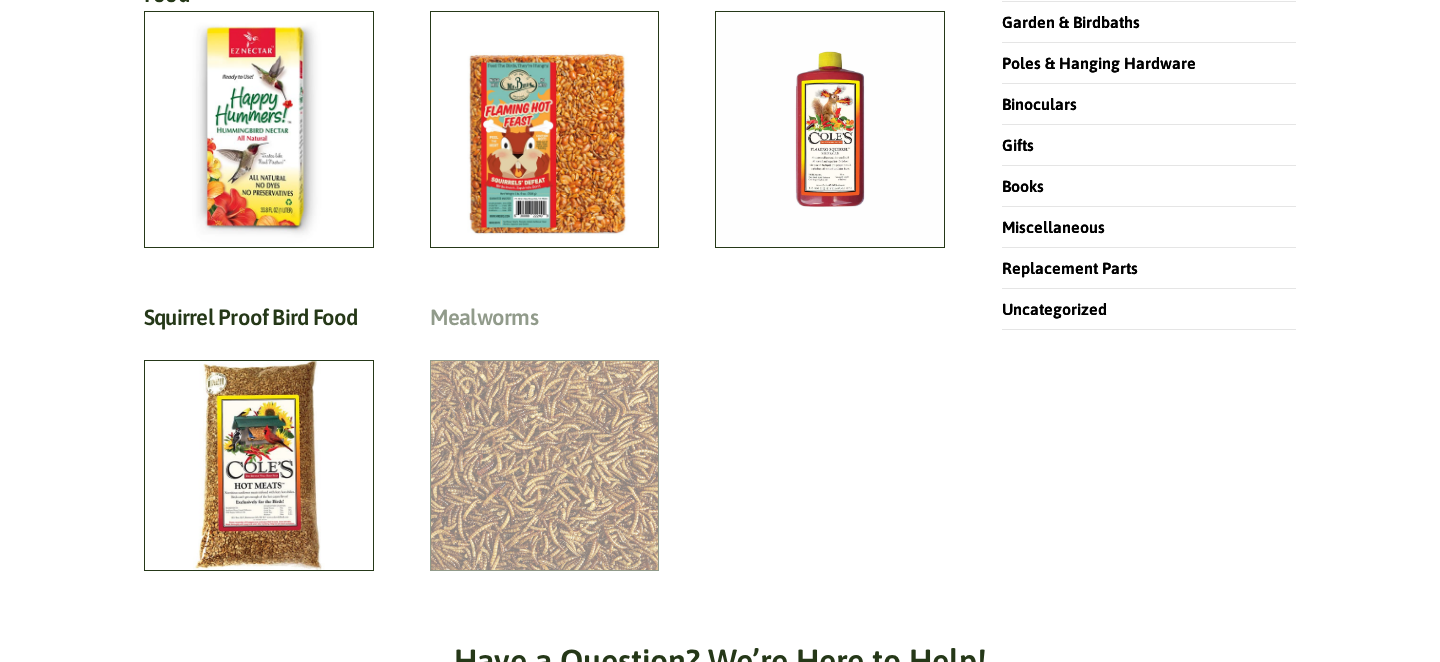 click on "Mealworms  (3)" at bounding box center [545, 322] 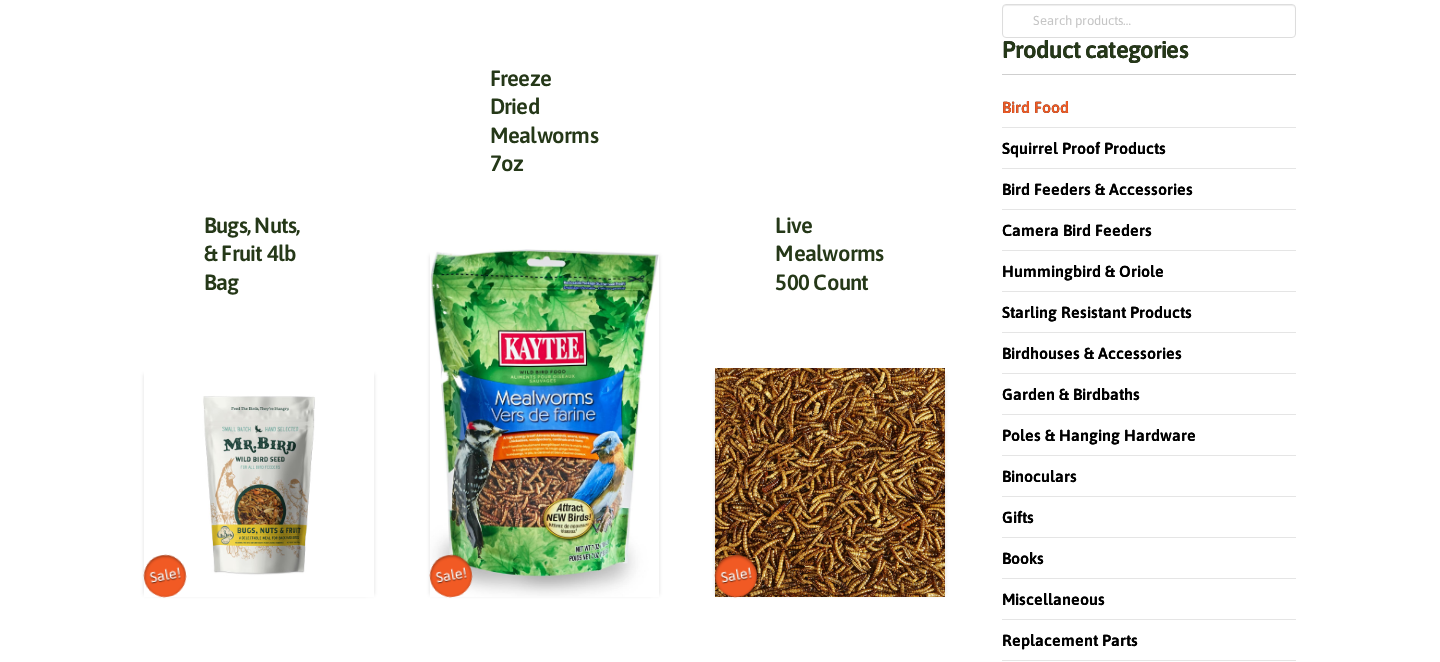 scroll, scrollTop: 324, scrollLeft: 0, axis: vertical 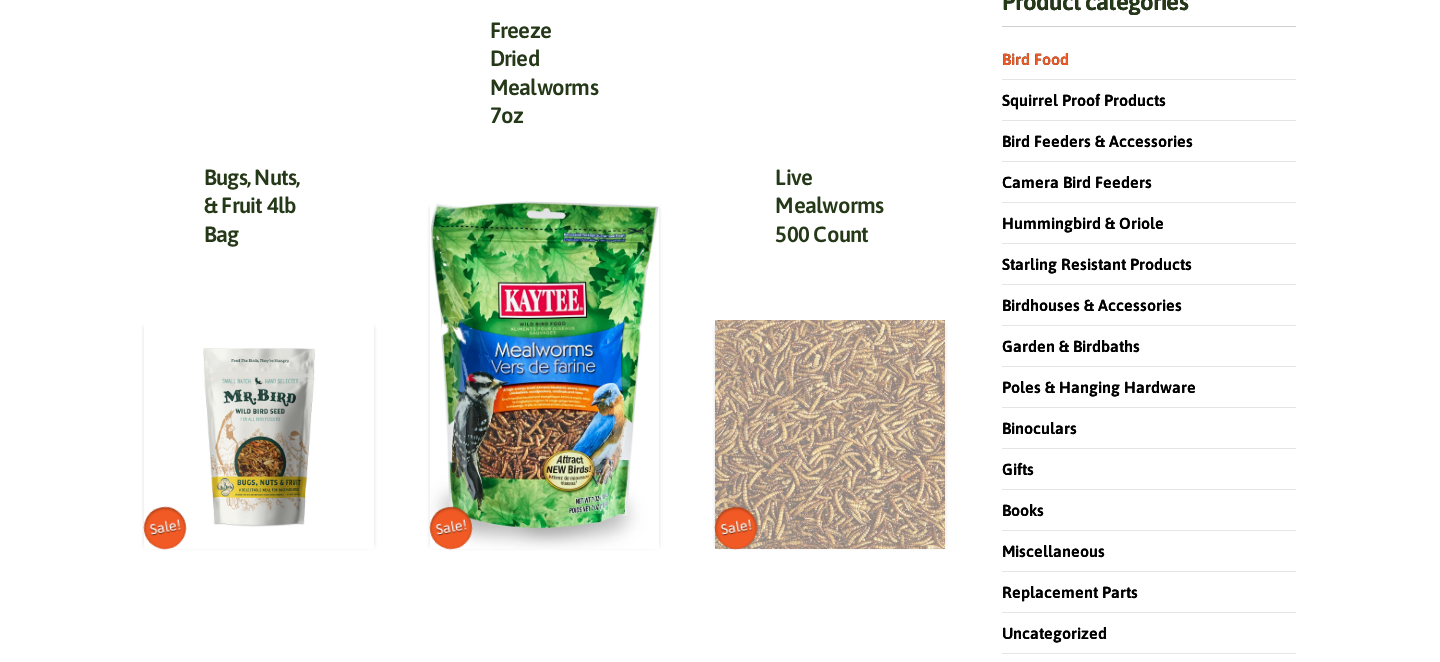 click at bounding box center [830, 435] 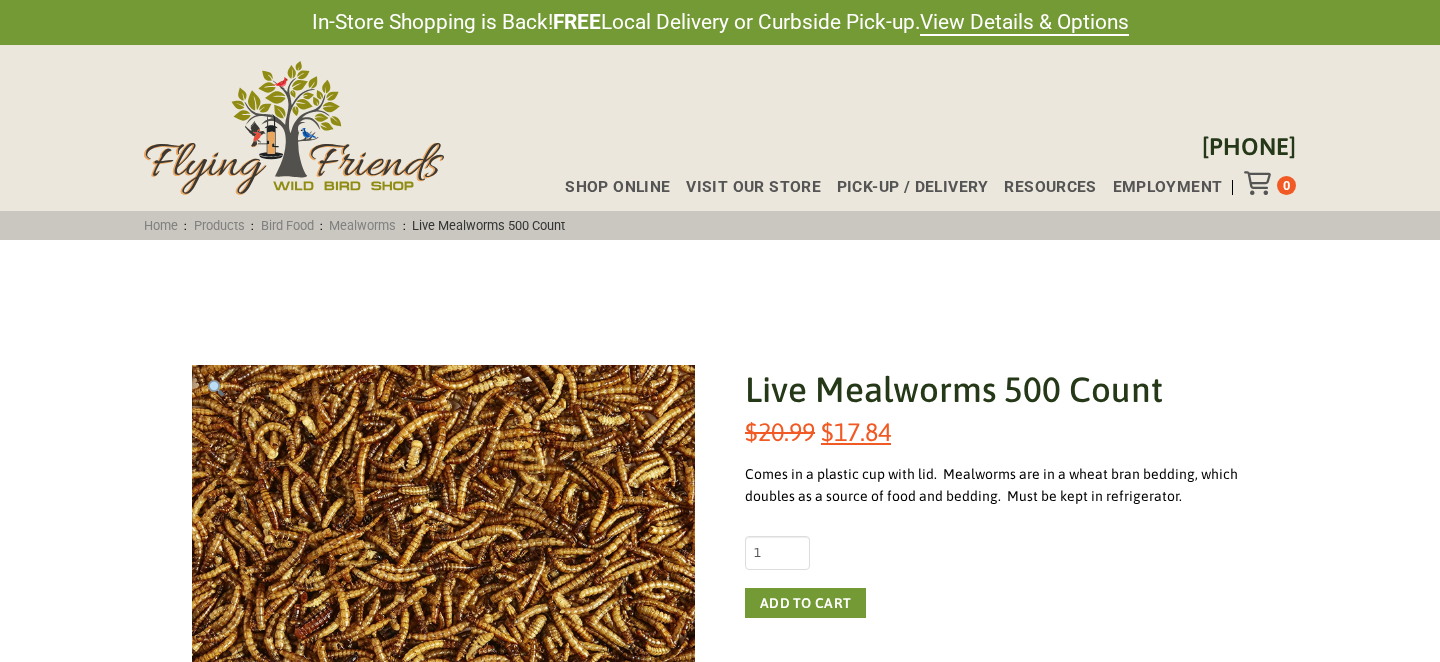 scroll, scrollTop: 0, scrollLeft: 0, axis: both 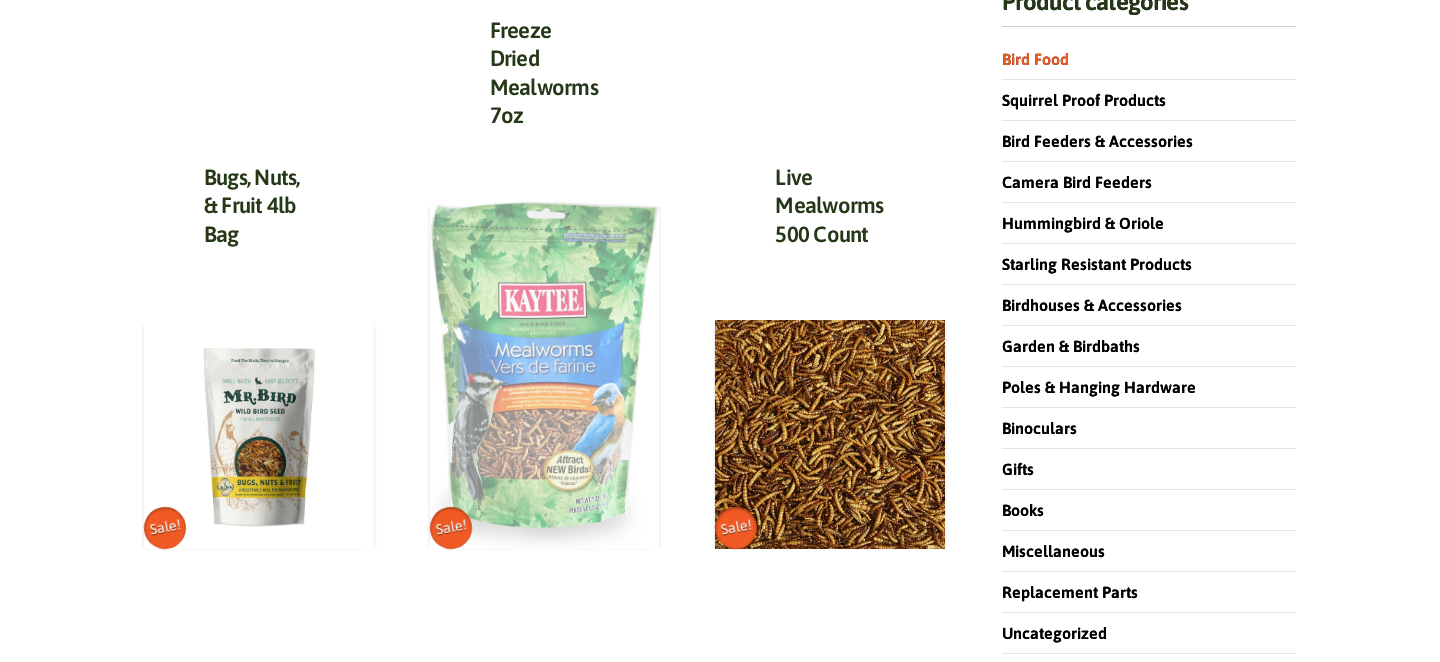 click at bounding box center (545, 375) 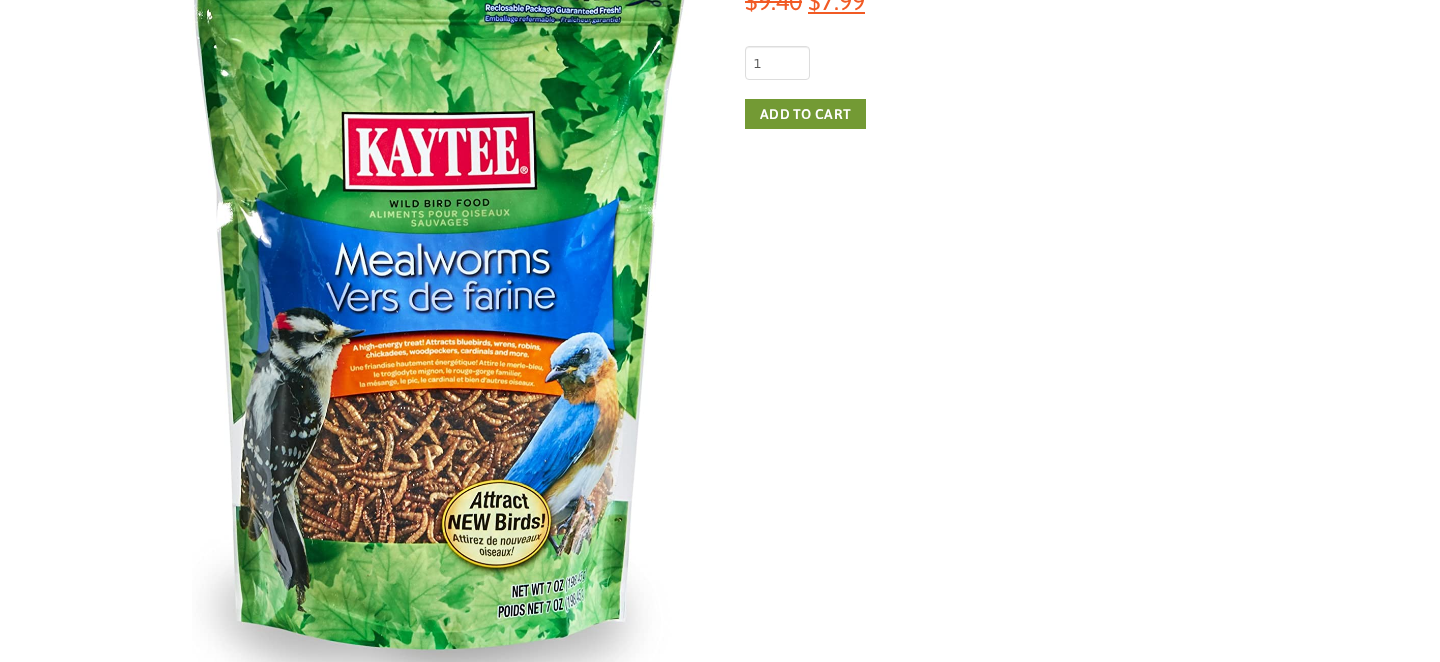 scroll, scrollTop: 432, scrollLeft: 0, axis: vertical 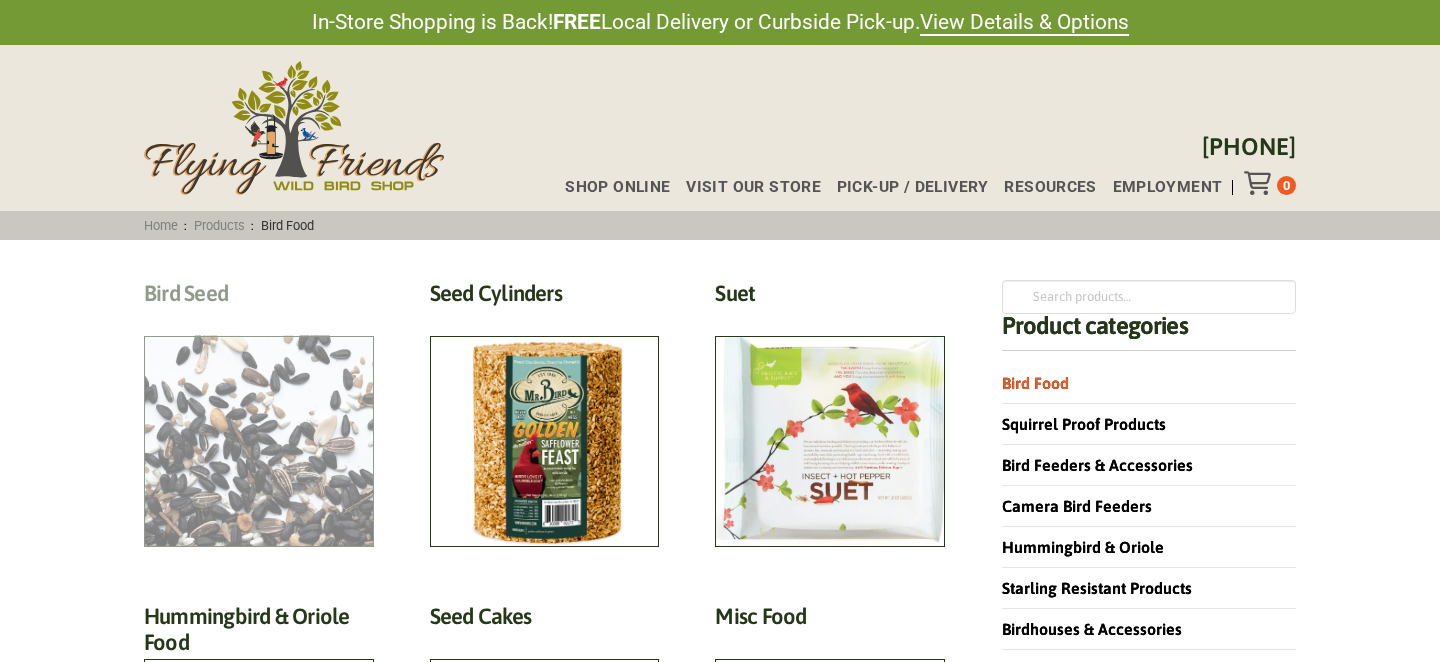 click on "Bird Seed  (30)" at bounding box center (259, 298) 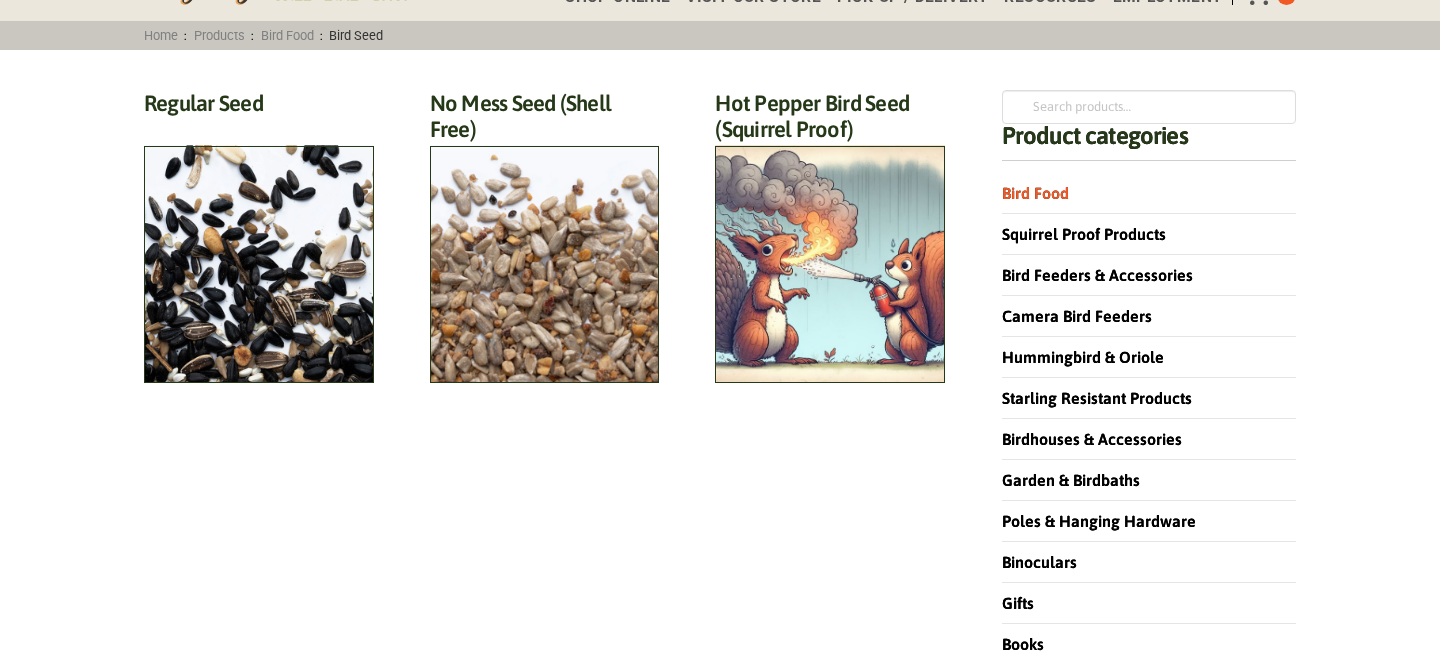 scroll, scrollTop: 216, scrollLeft: 0, axis: vertical 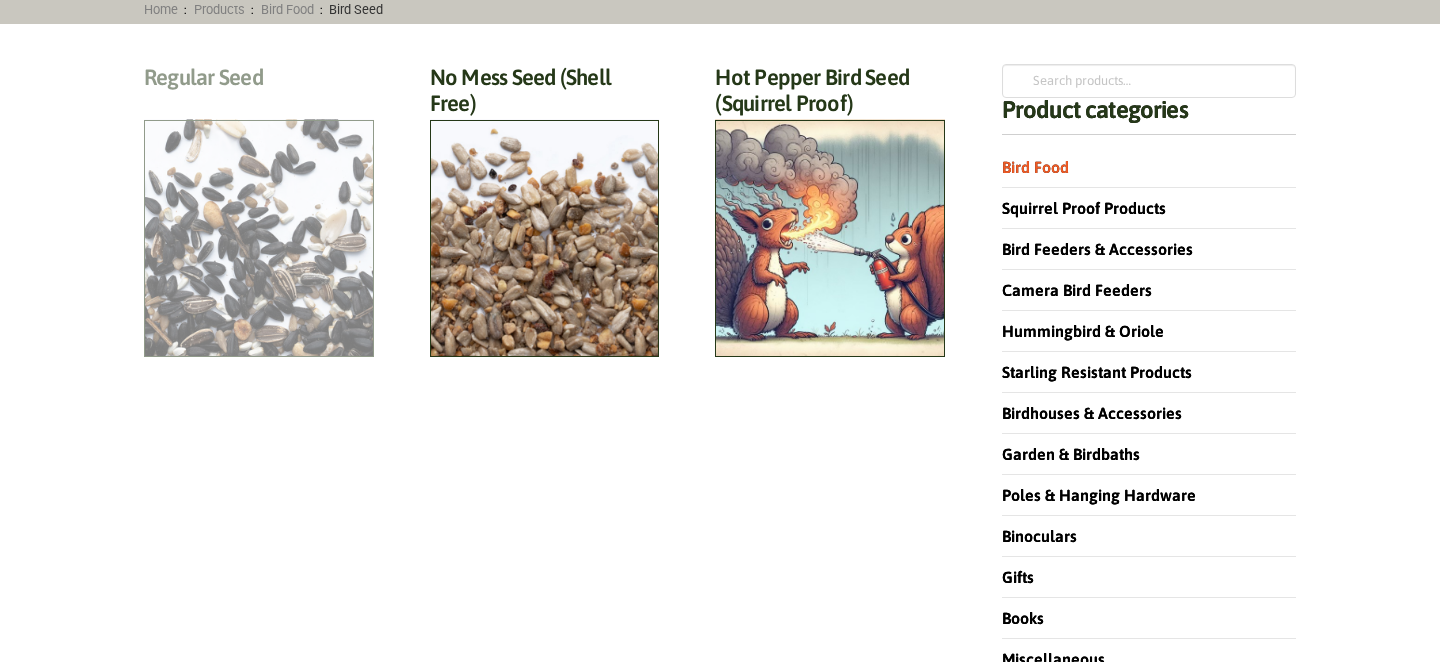 click on "Regular Seed  (18)" at bounding box center [259, 82] 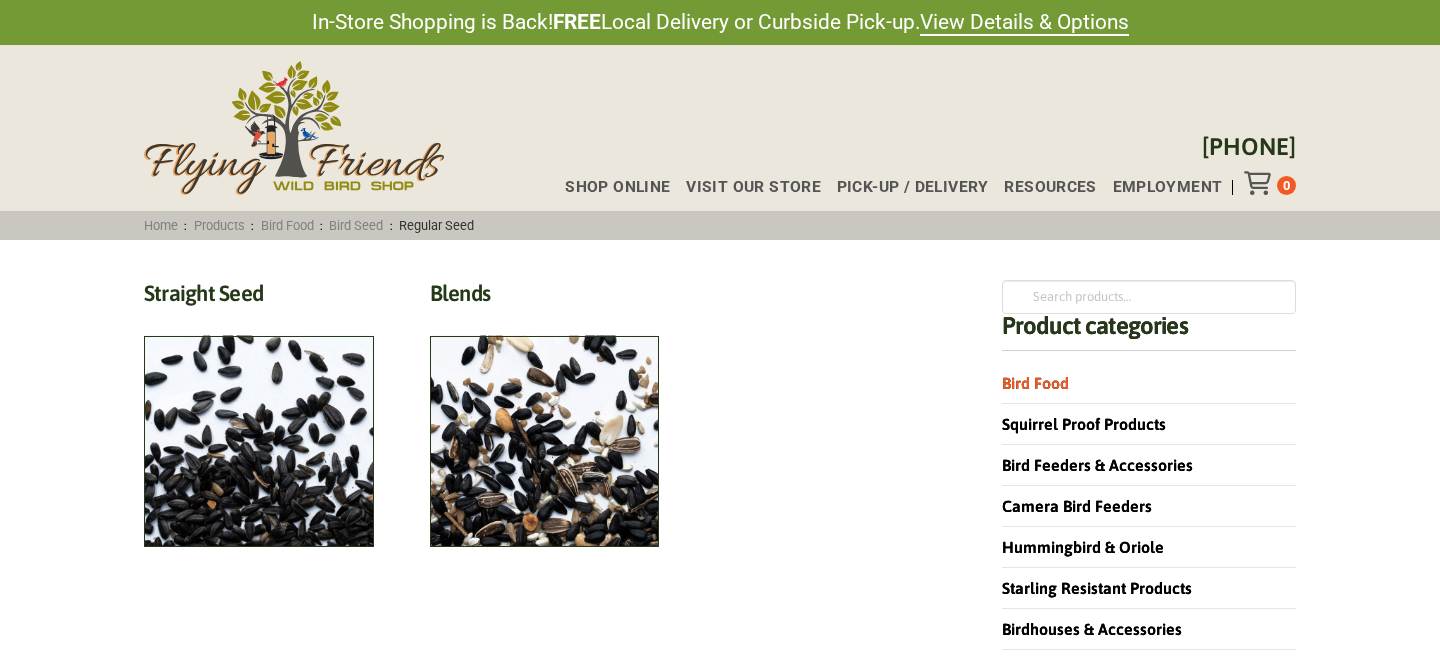 scroll, scrollTop: 108, scrollLeft: 0, axis: vertical 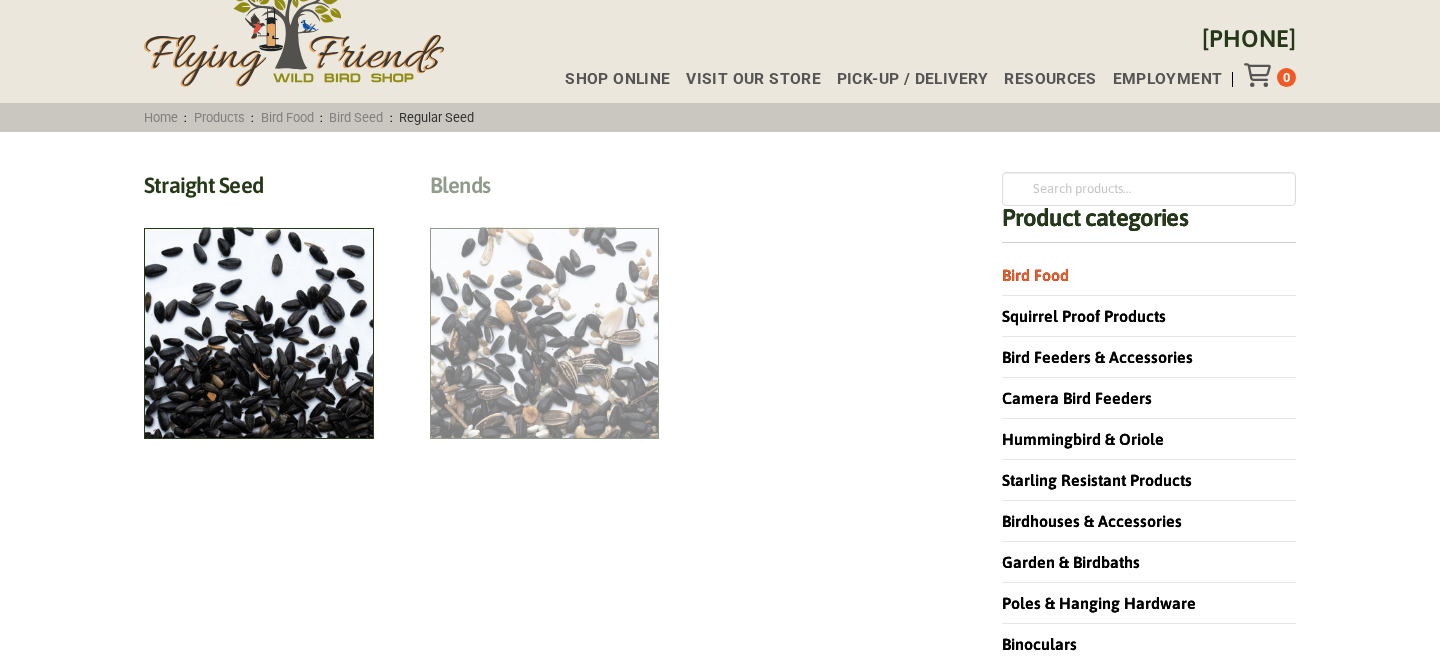 click on "Blends  (6)" at bounding box center [545, 190] 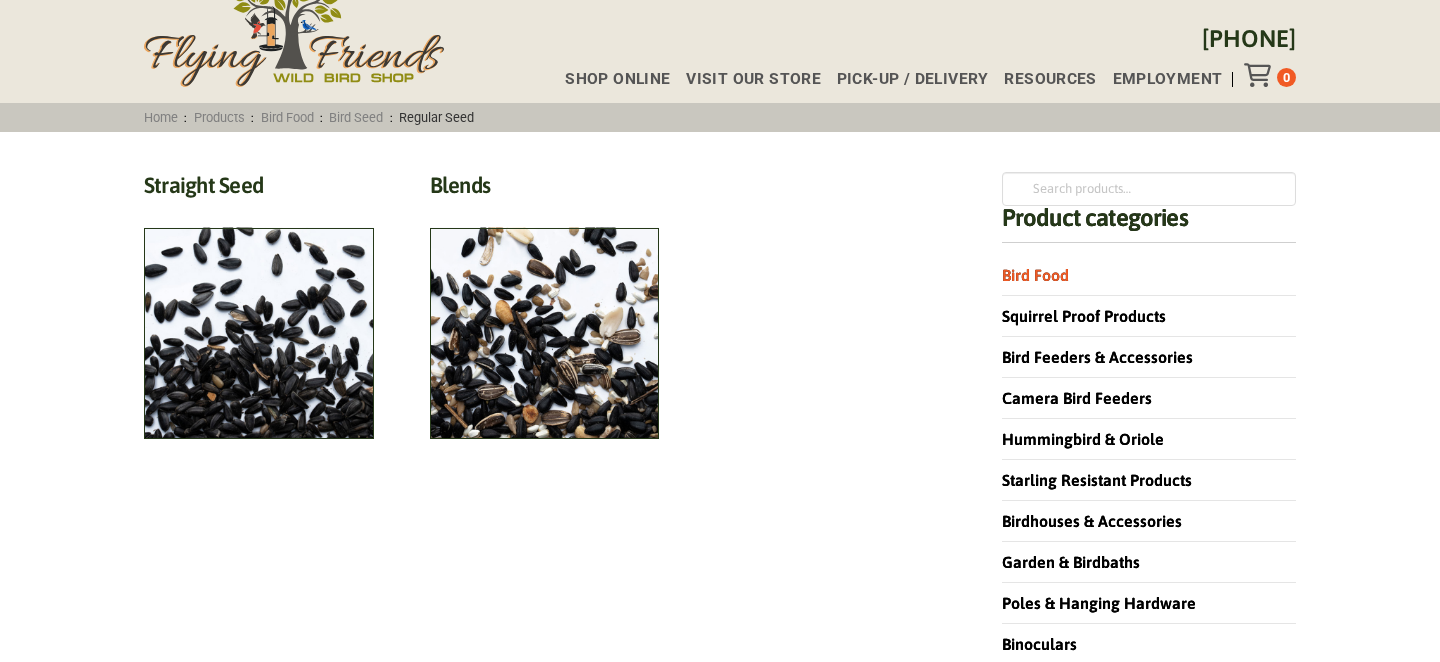 scroll, scrollTop: 0, scrollLeft: 0, axis: both 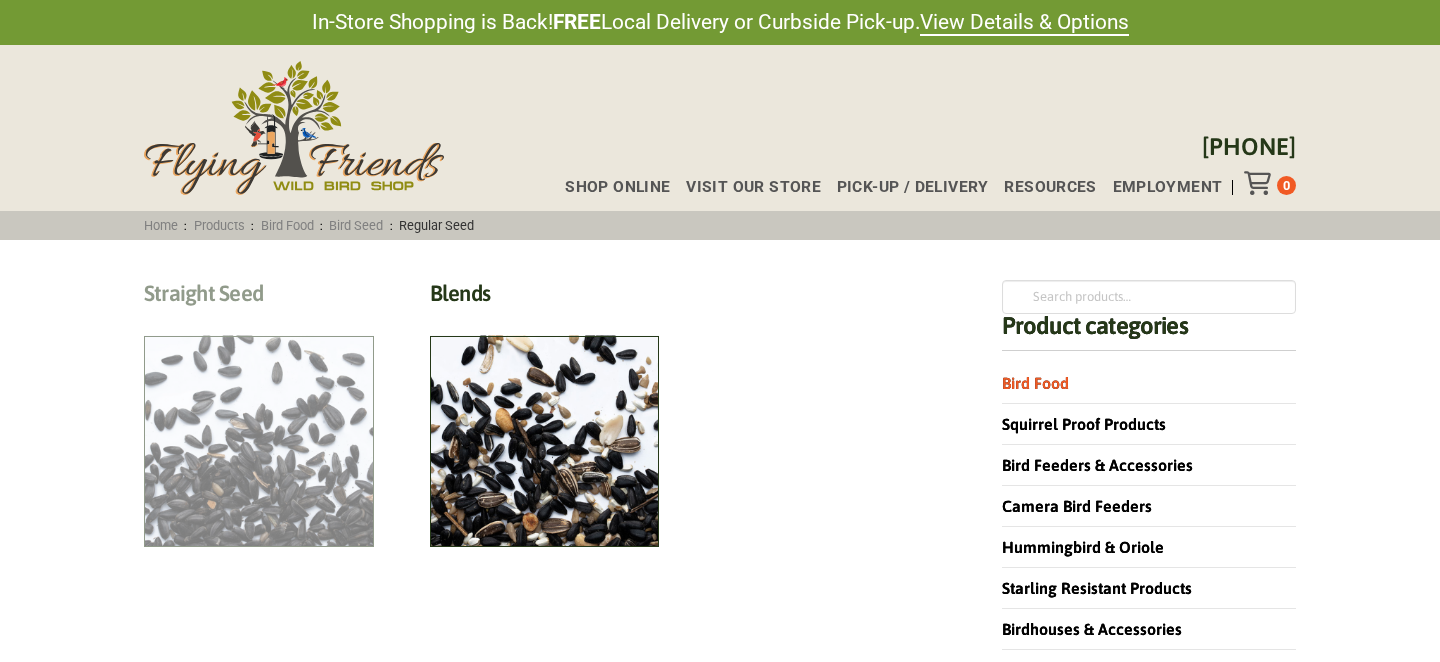 click on "Straight Seed  (12)" at bounding box center (259, 298) 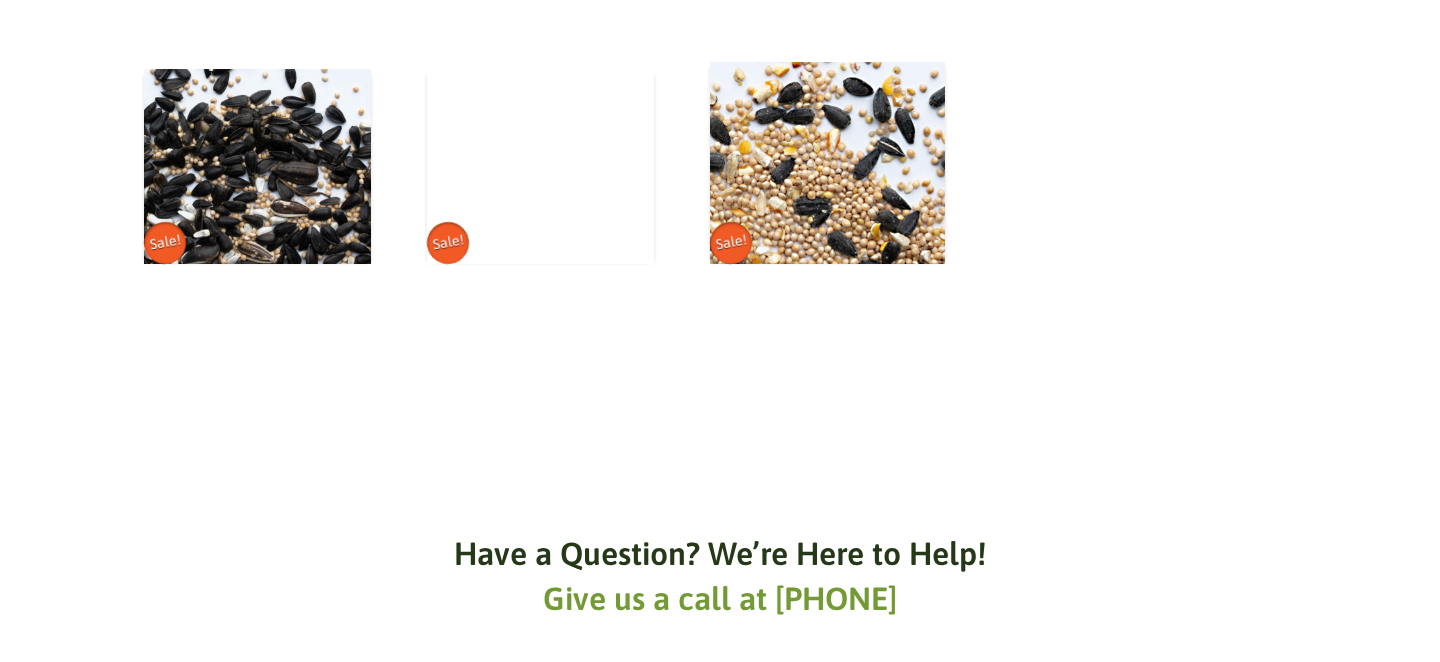 scroll, scrollTop: 864, scrollLeft: 0, axis: vertical 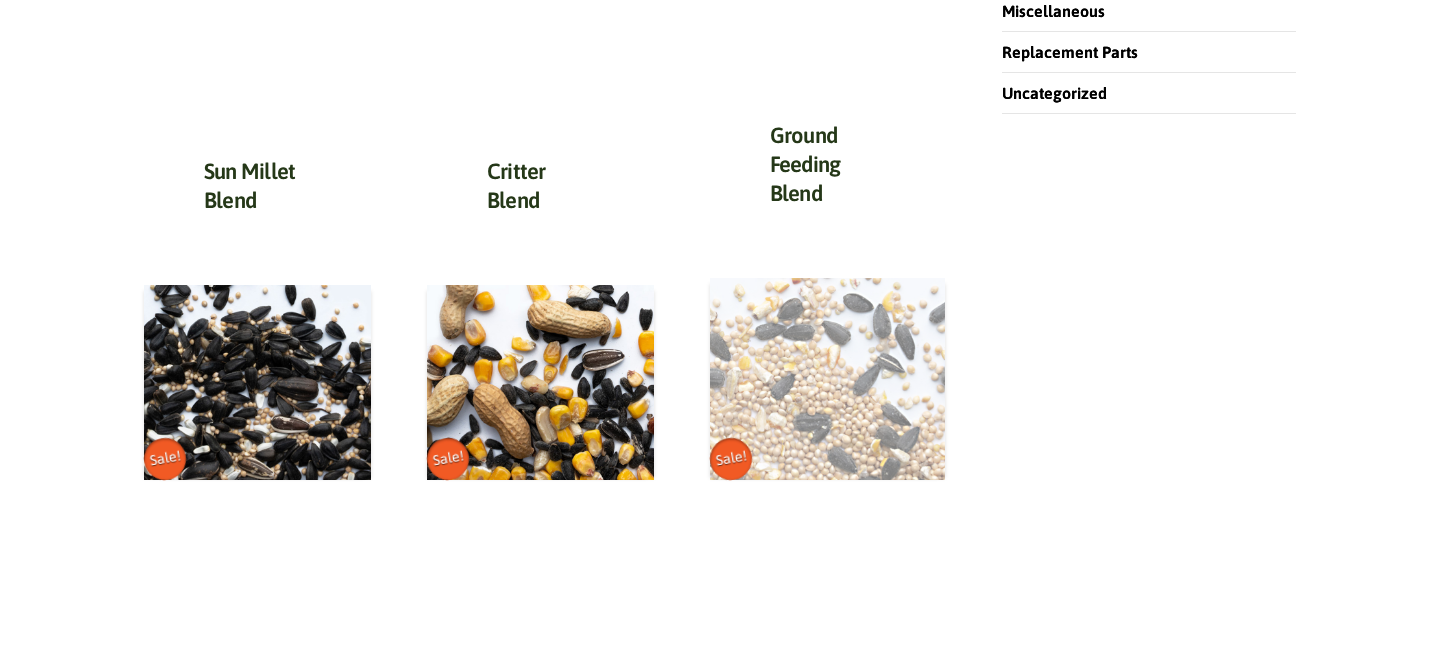 click at bounding box center (827, 379) 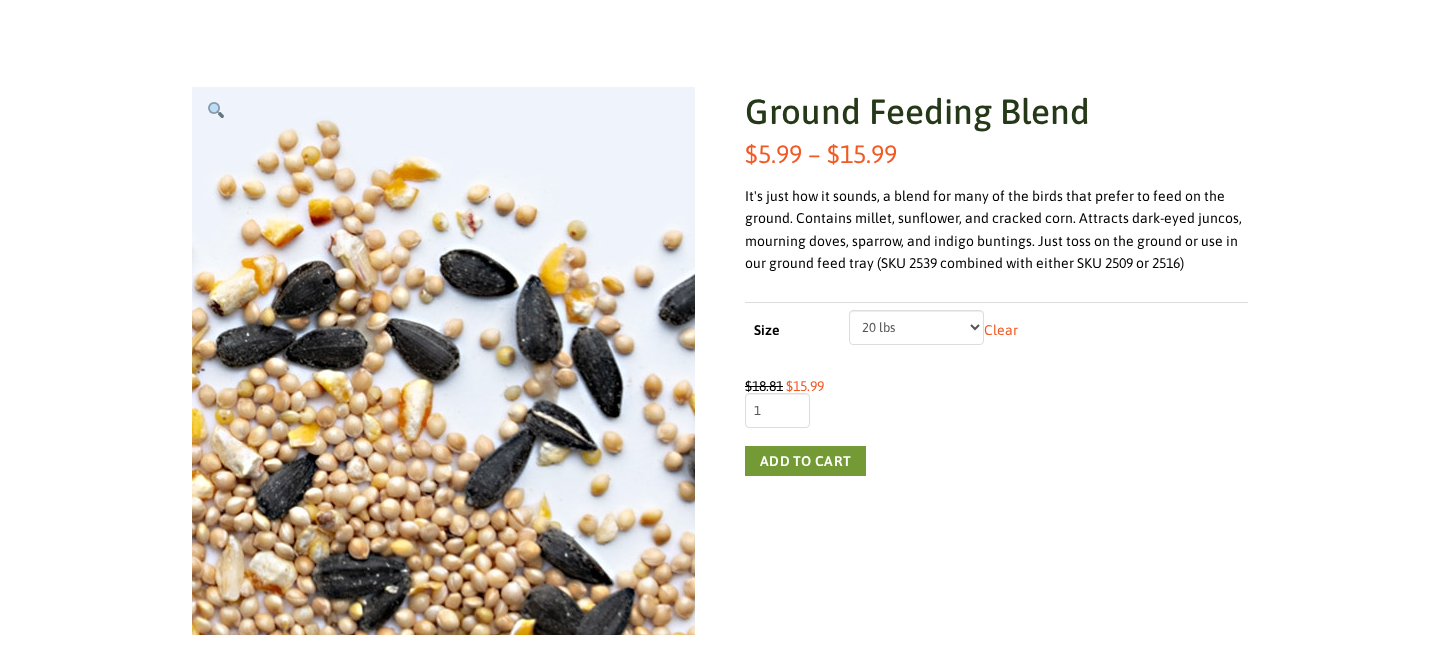 scroll, scrollTop: 108, scrollLeft: 0, axis: vertical 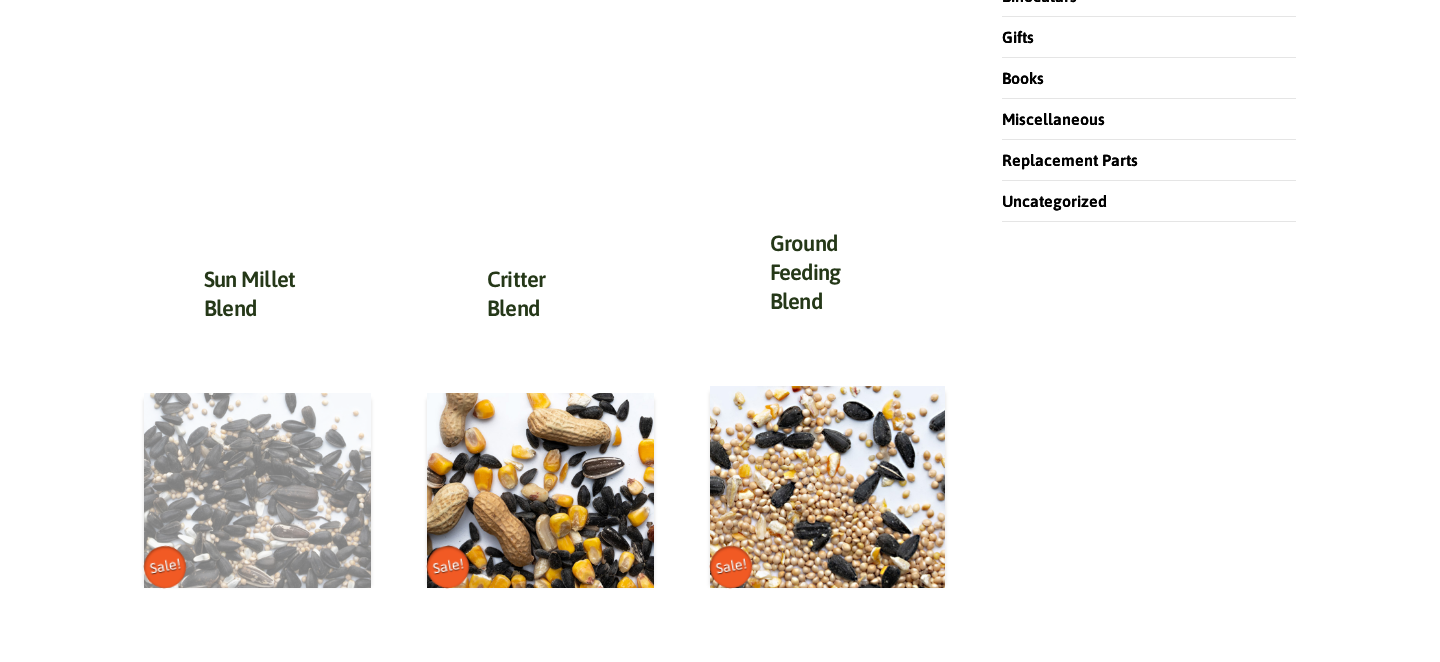 click at bounding box center (257, 490) 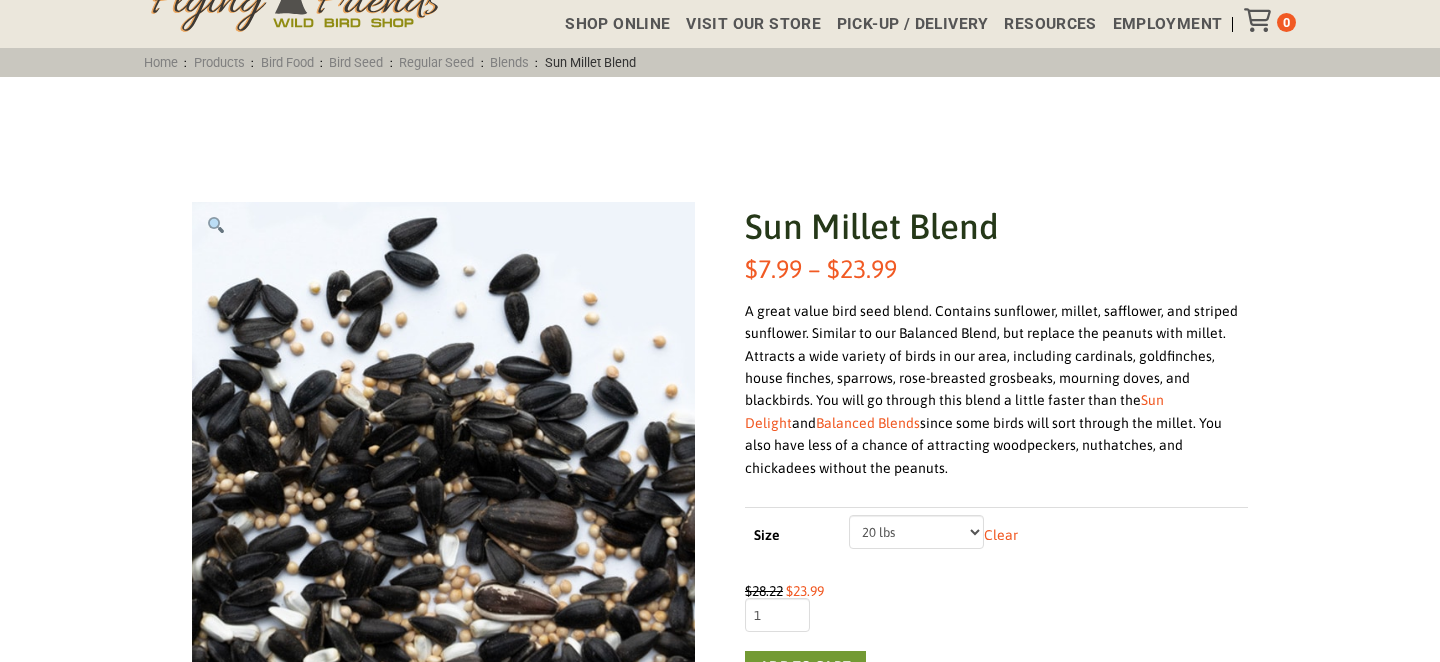 scroll, scrollTop: 216, scrollLeft: 0, axis: vertical 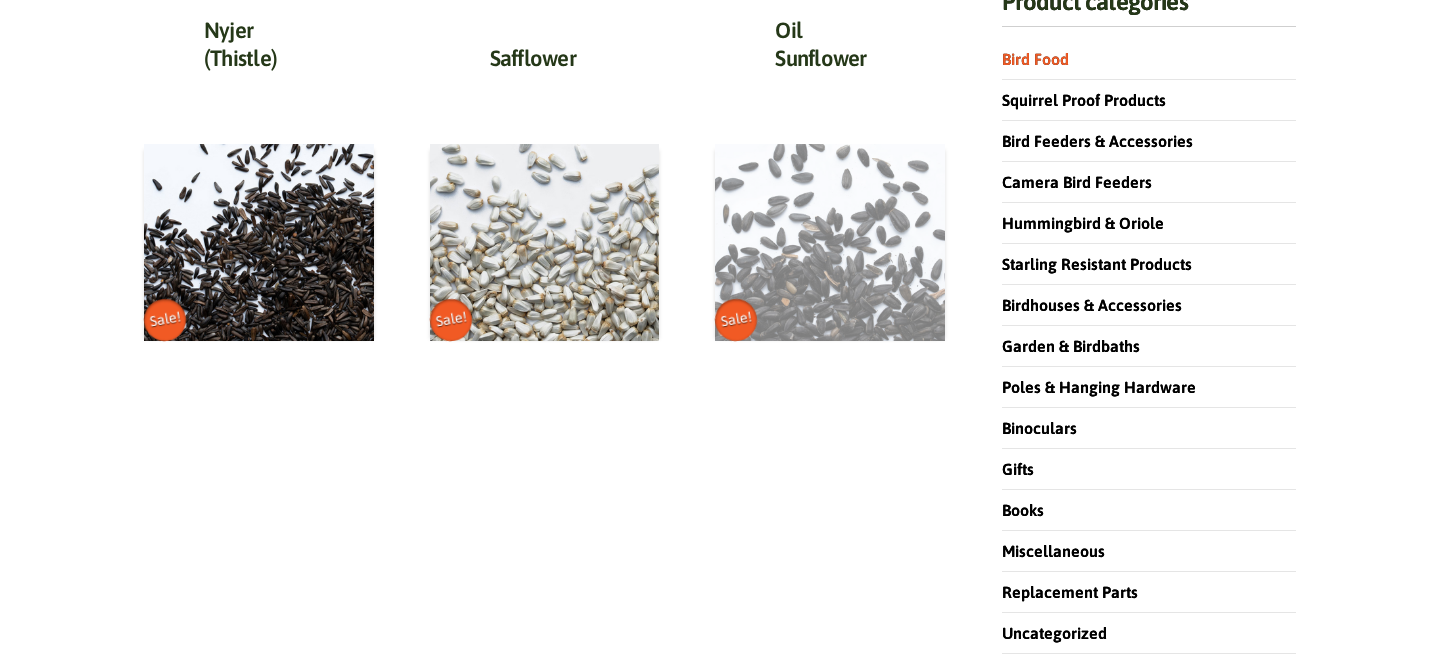 click at bounding box center (830, 242) 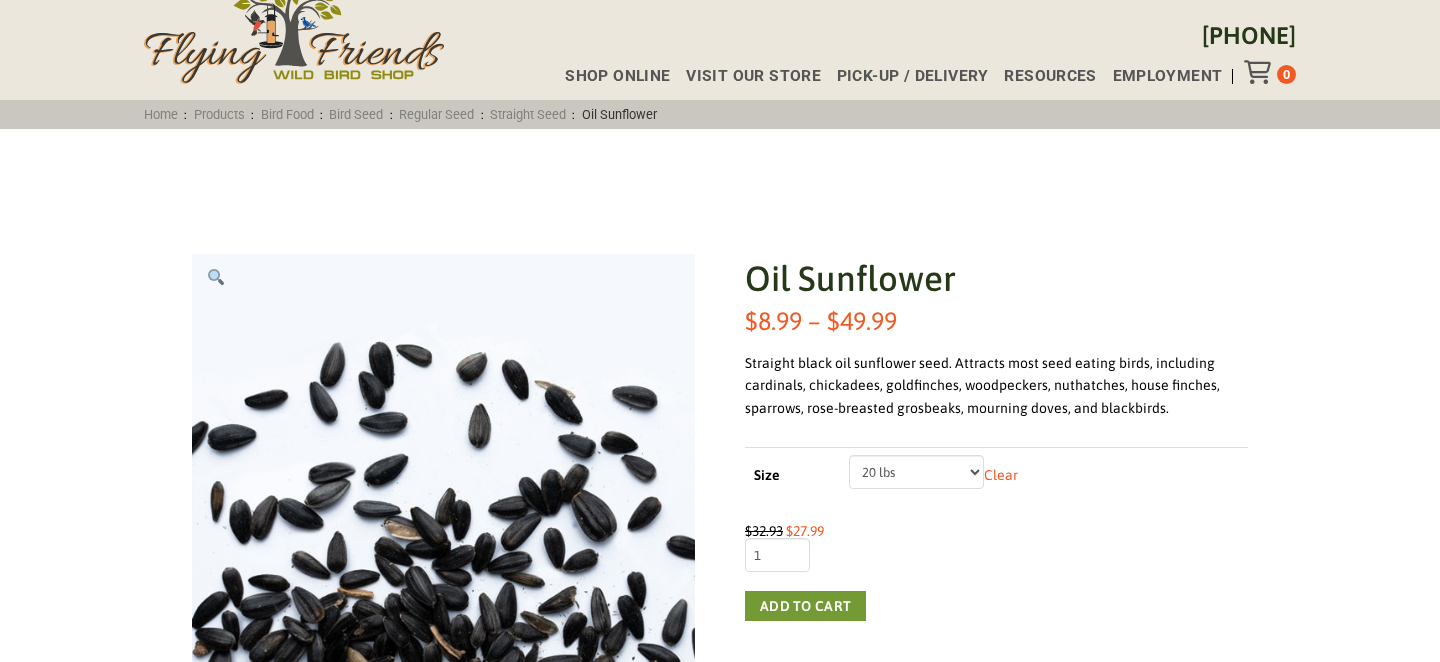 scroll, scrollTop: 216, scrollLeft: 0, axis: vertical 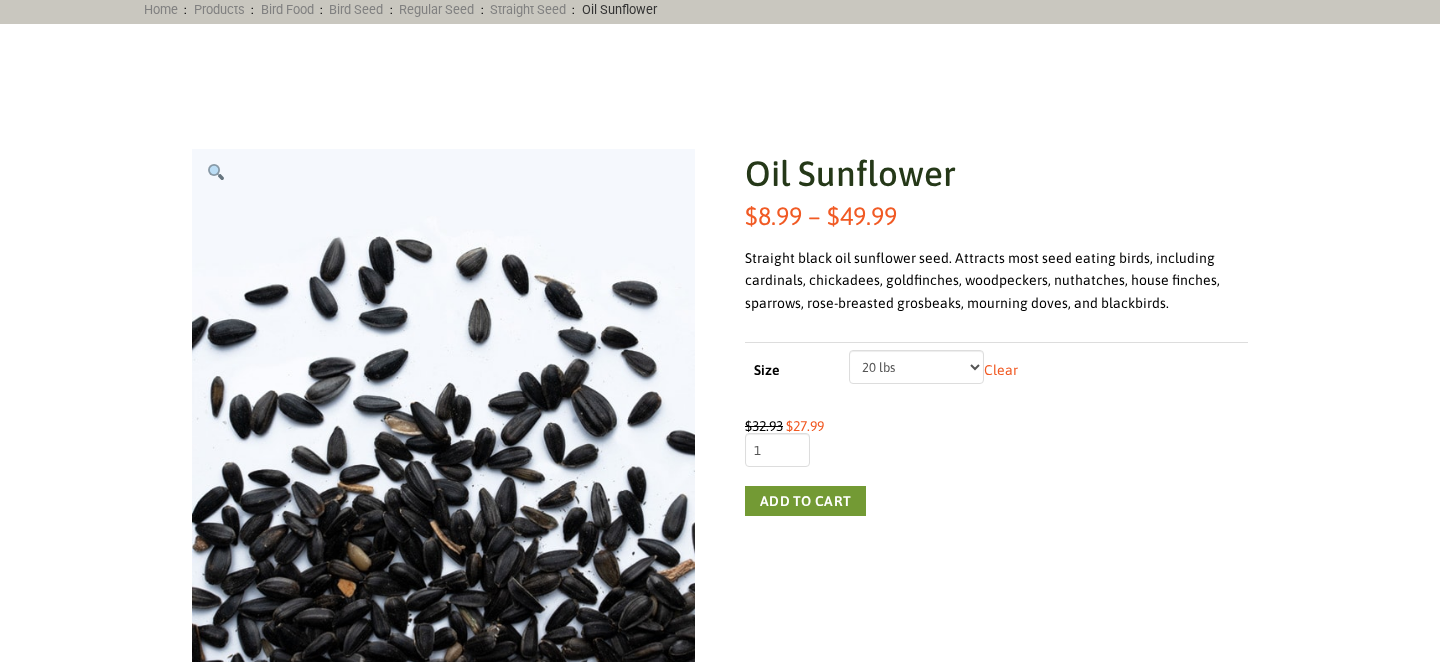 click on "Choose an option 5 lbs 10 lbs 20 lbs 50 lbs" 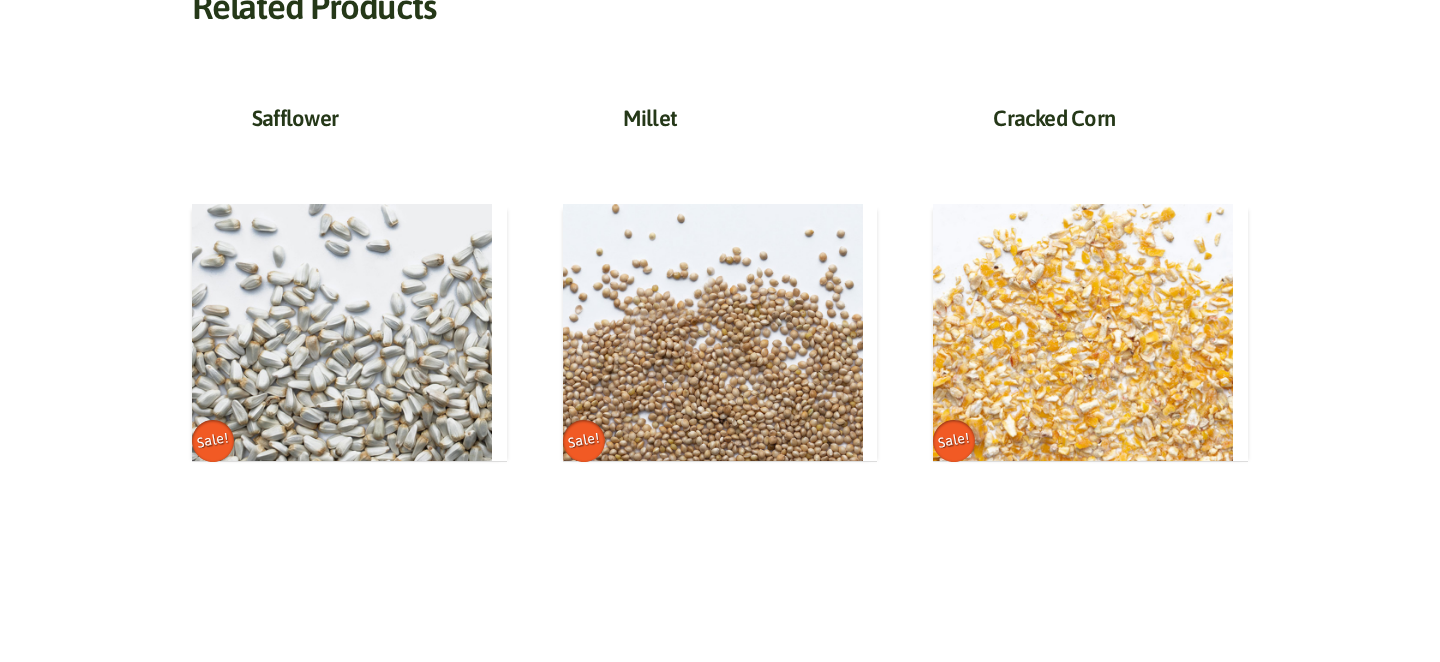 scroll, scrollTop: 1080, scrollLeft: 0, axis: vertical 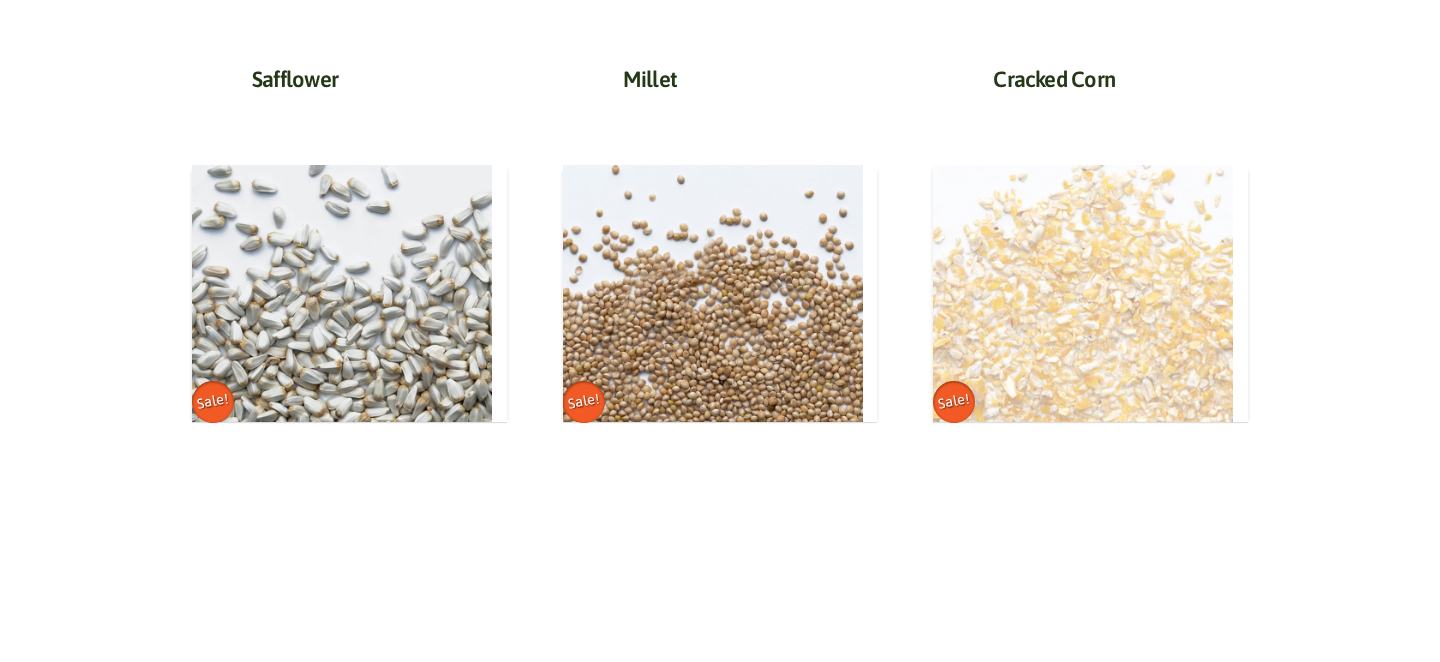 click at bounding box center (1083, 293) 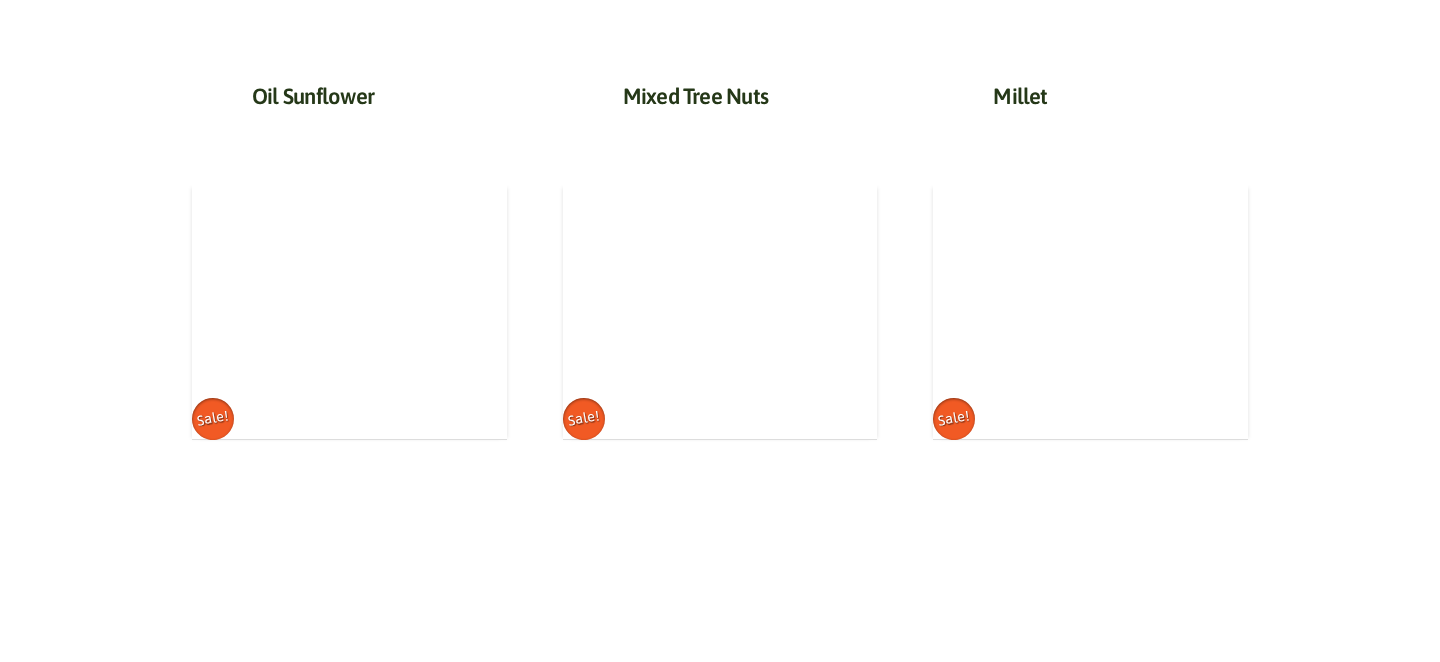 scroll, scrollTop: 1080, scrollLeft: 0, axis: vertical 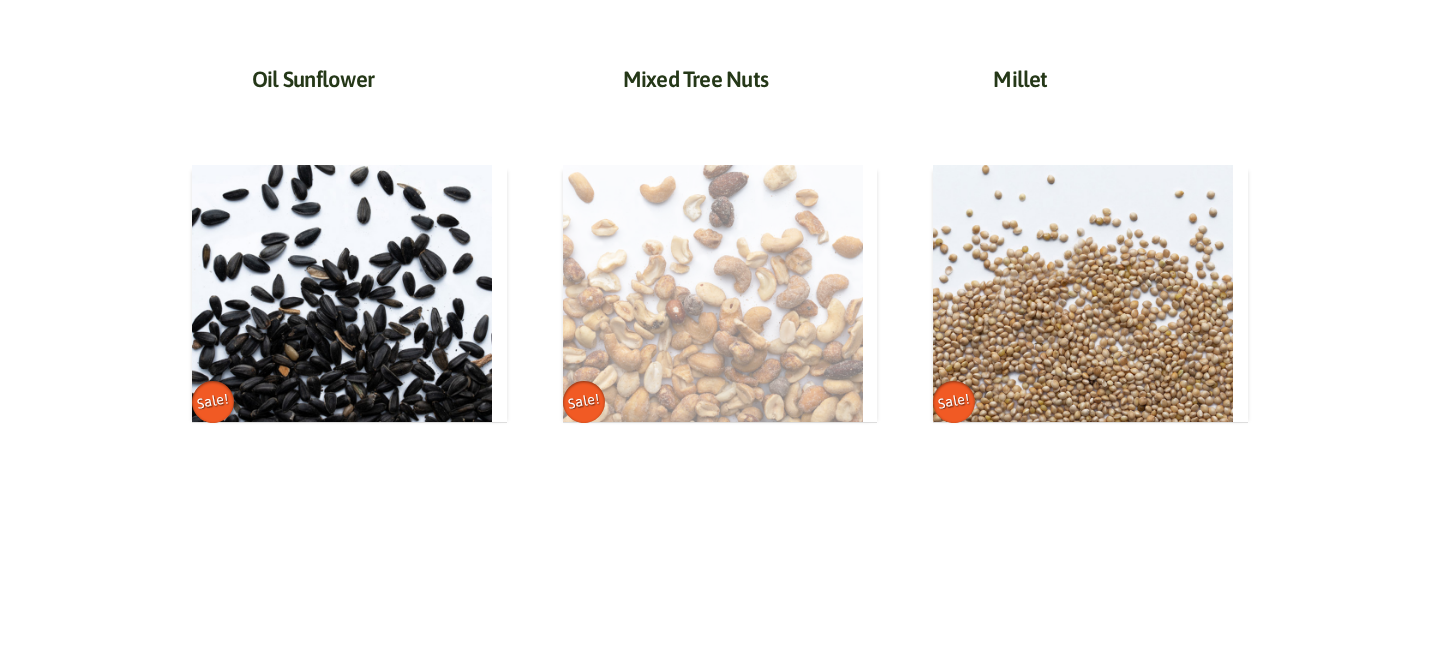 click at bounding box center (713, 293) 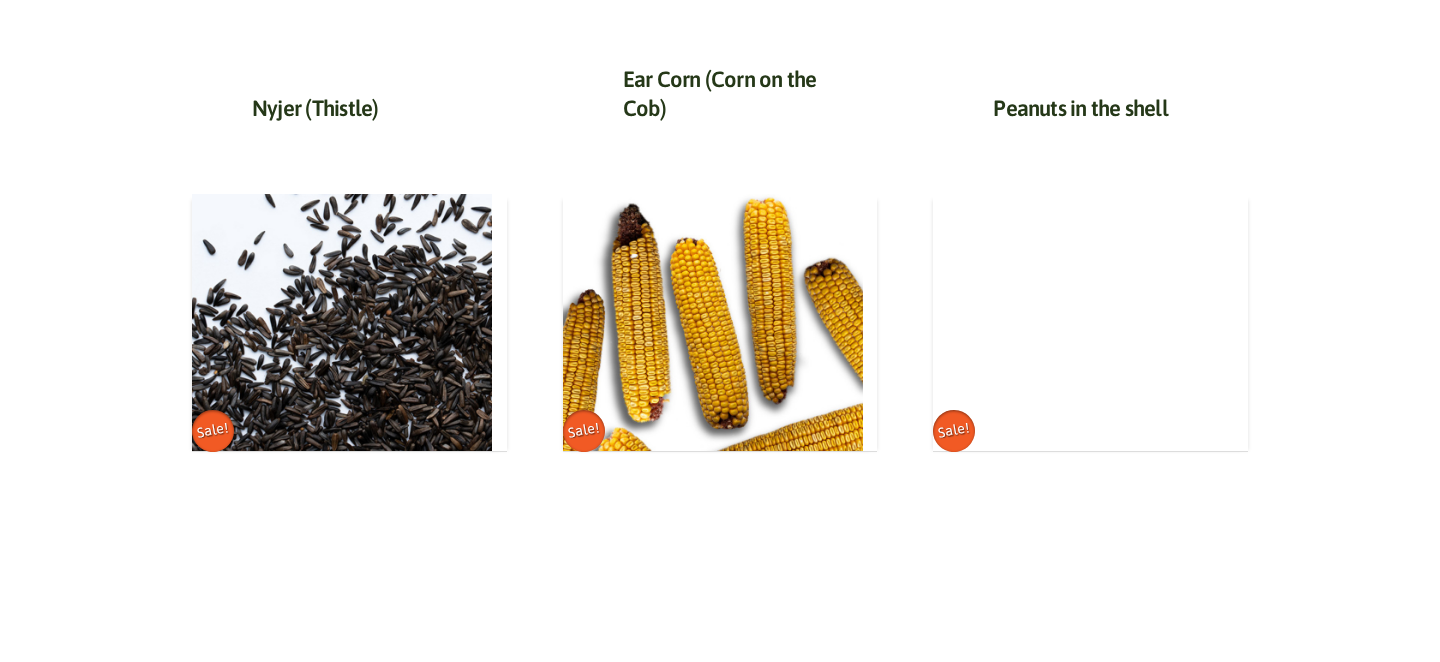scroll, scrollTop: 1080, scrollLeft: 0, axis: vertical 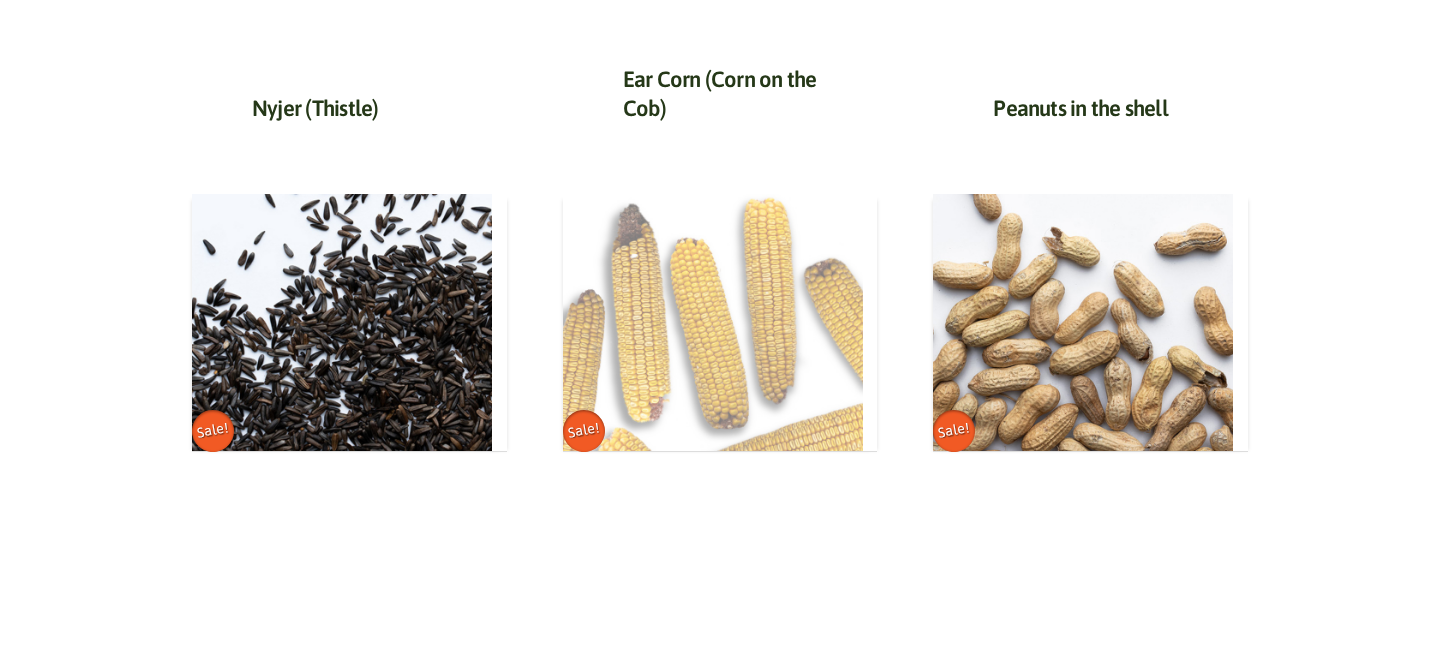 click at bounding box center [713, 322] 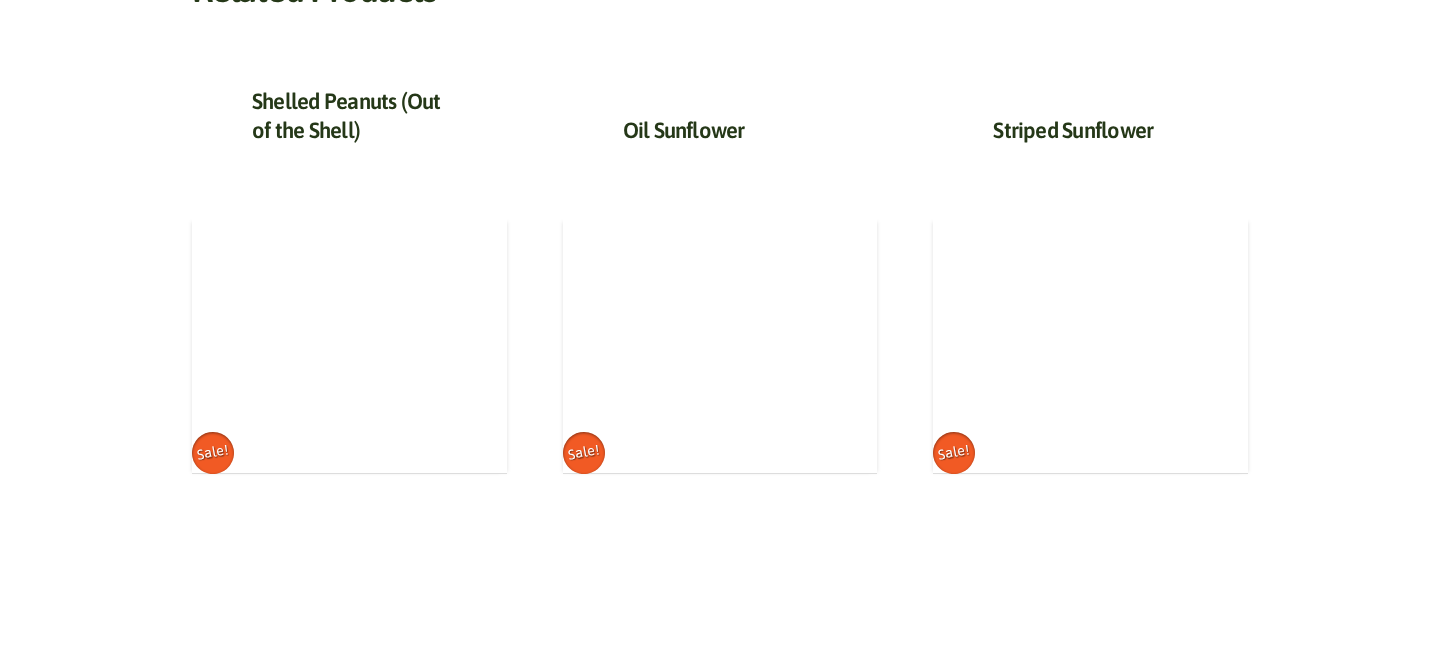 scroll, scrollTop: 864, scrollLeft: 0, axis: vertical 